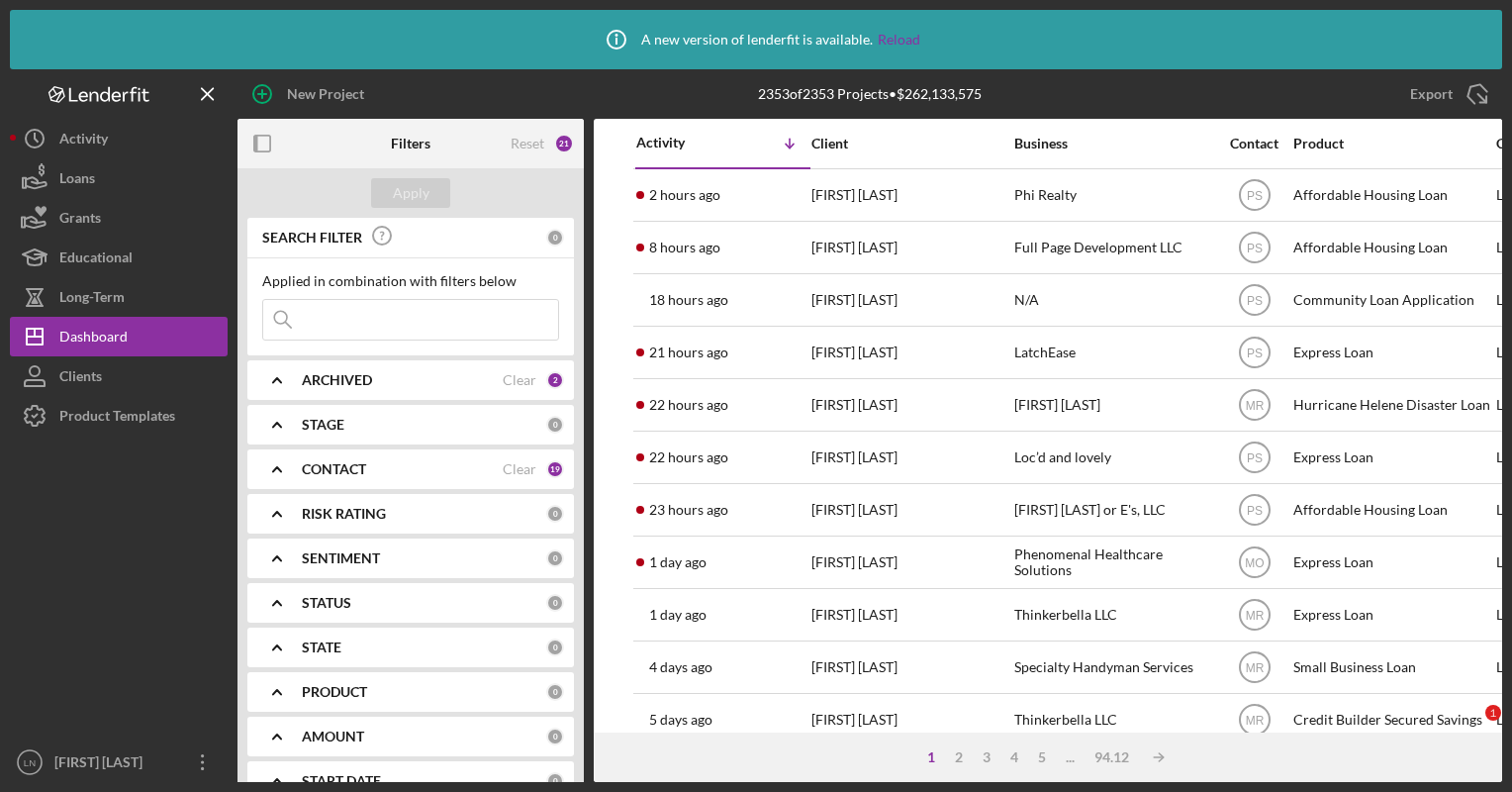 scroll, scrollTop: 0, scrollLeft: 0, axis: both 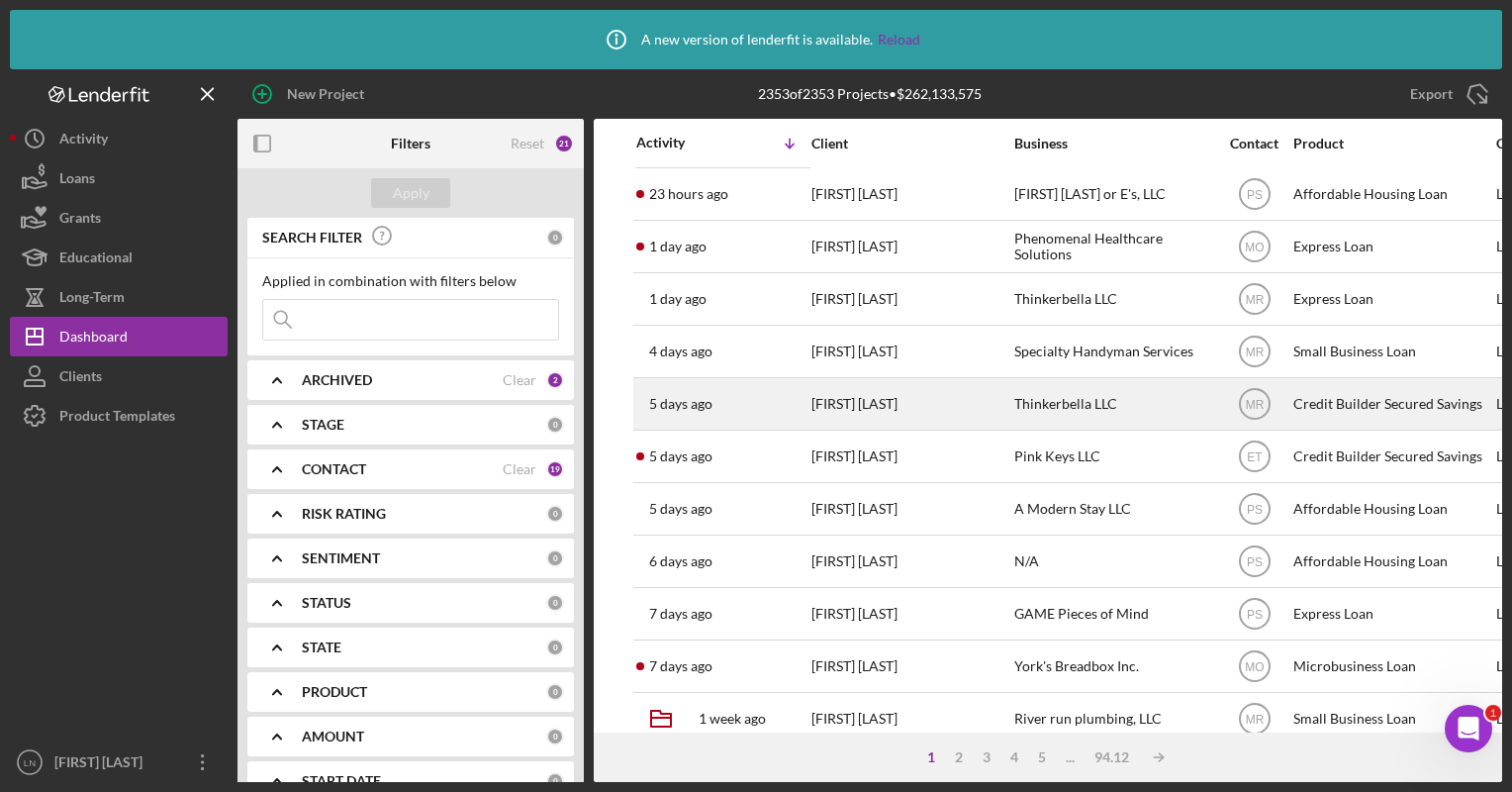 click on "[FIRST] [LAST]" at bounding box center (910, 404) 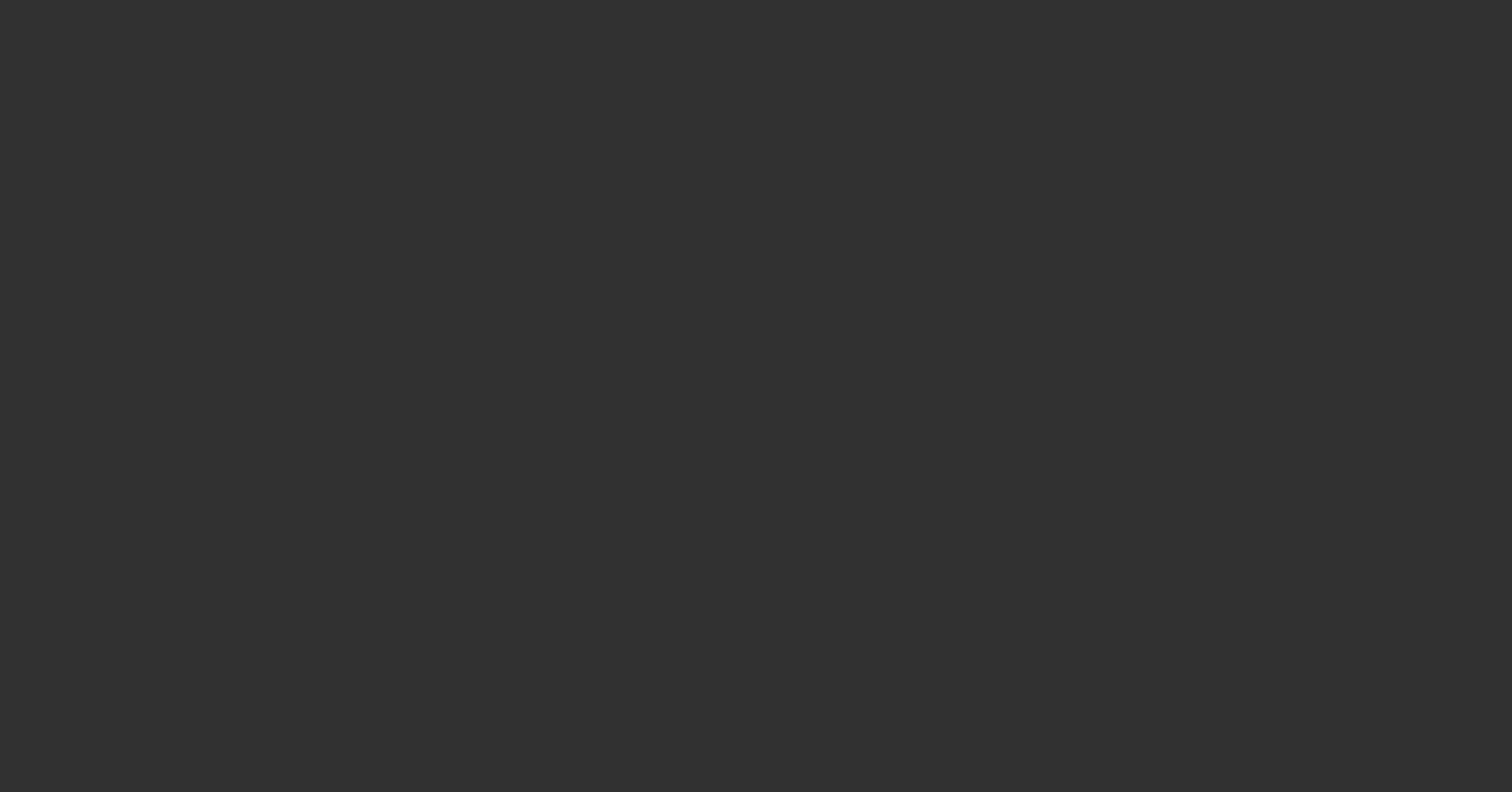 scroll, scrollTop: 0, scrollLeft: 0, axis: both 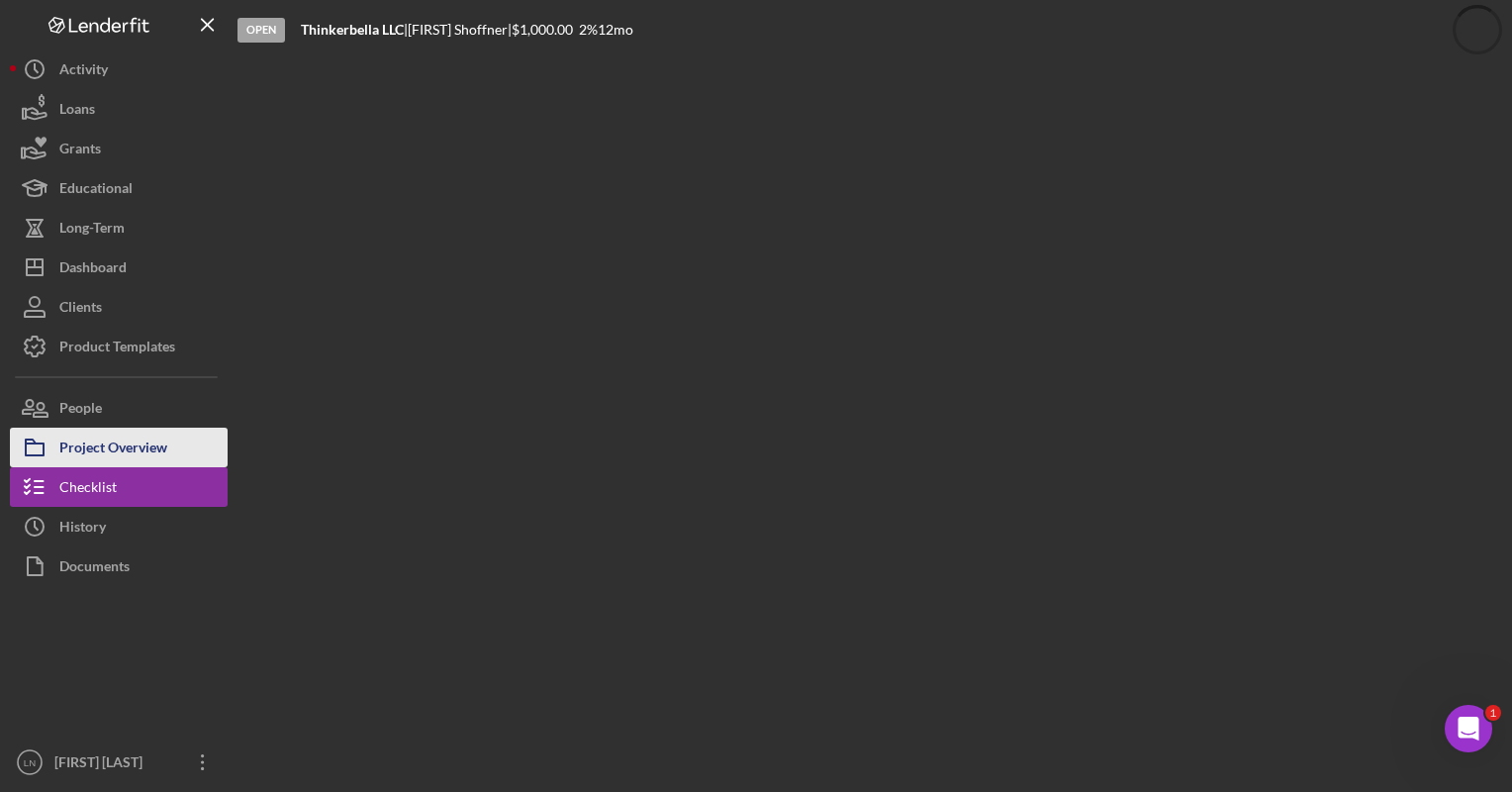 click on "Project Overview" at bounding box center [113, 449] 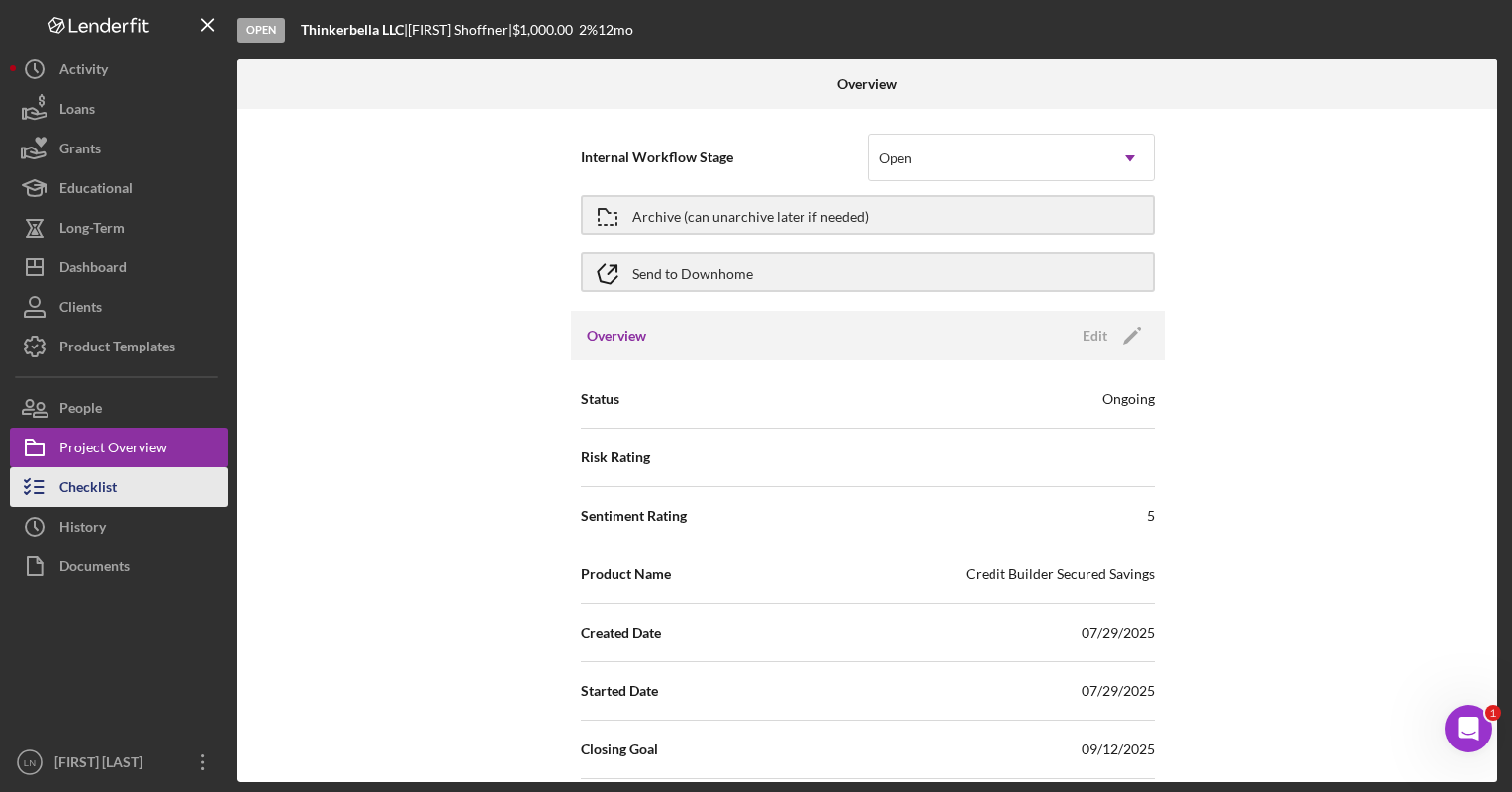 click on "Checklist" at bounding box center [119, 487] 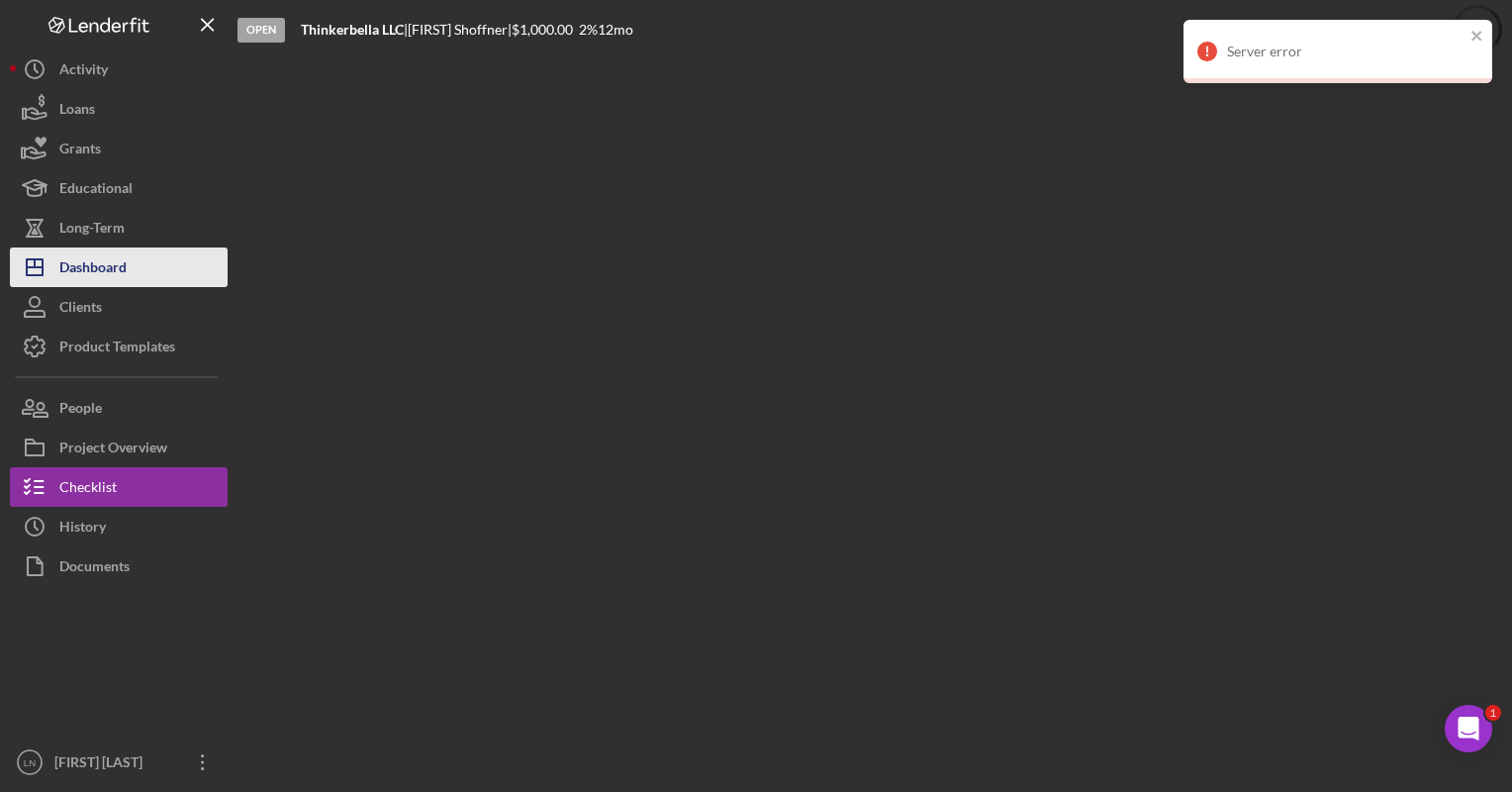 click on "Dashboard" at bounding box center (93, 269) 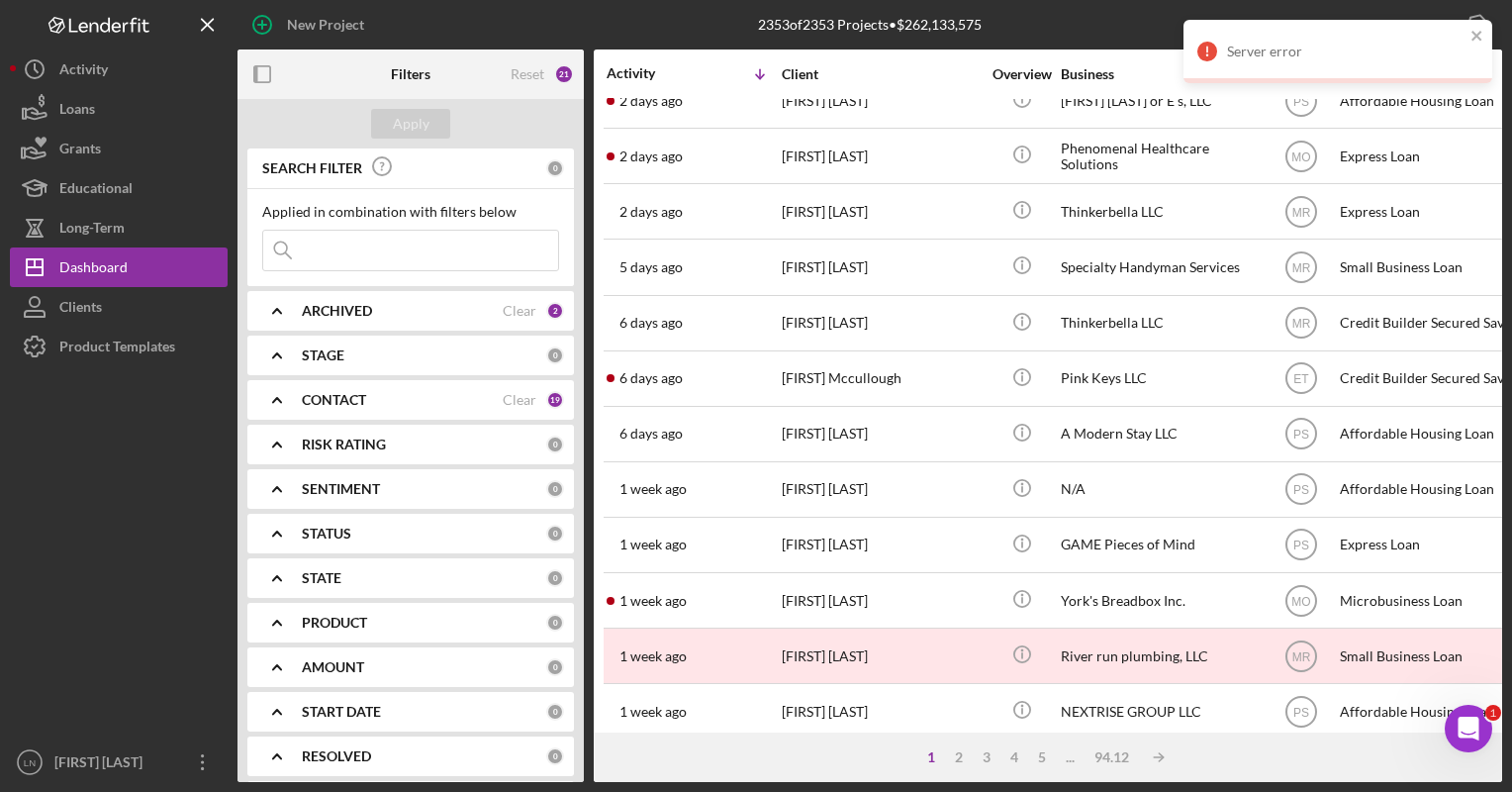 scroll, scrollTop: 416, scrollLeft: 0, axis: vertical 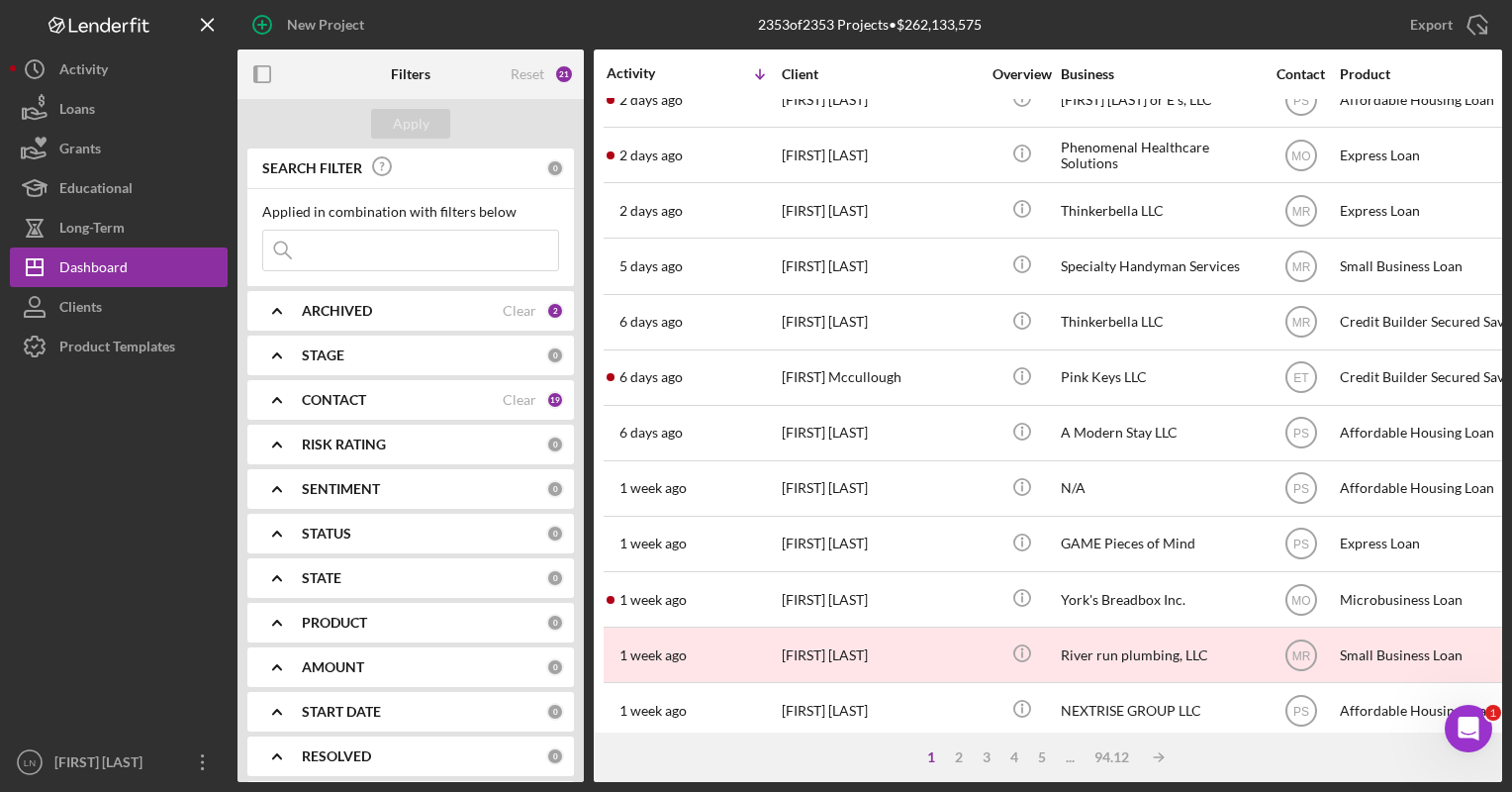 click on "6 days ago [FIRST] Mccullough" at bounding box center (693, 377) 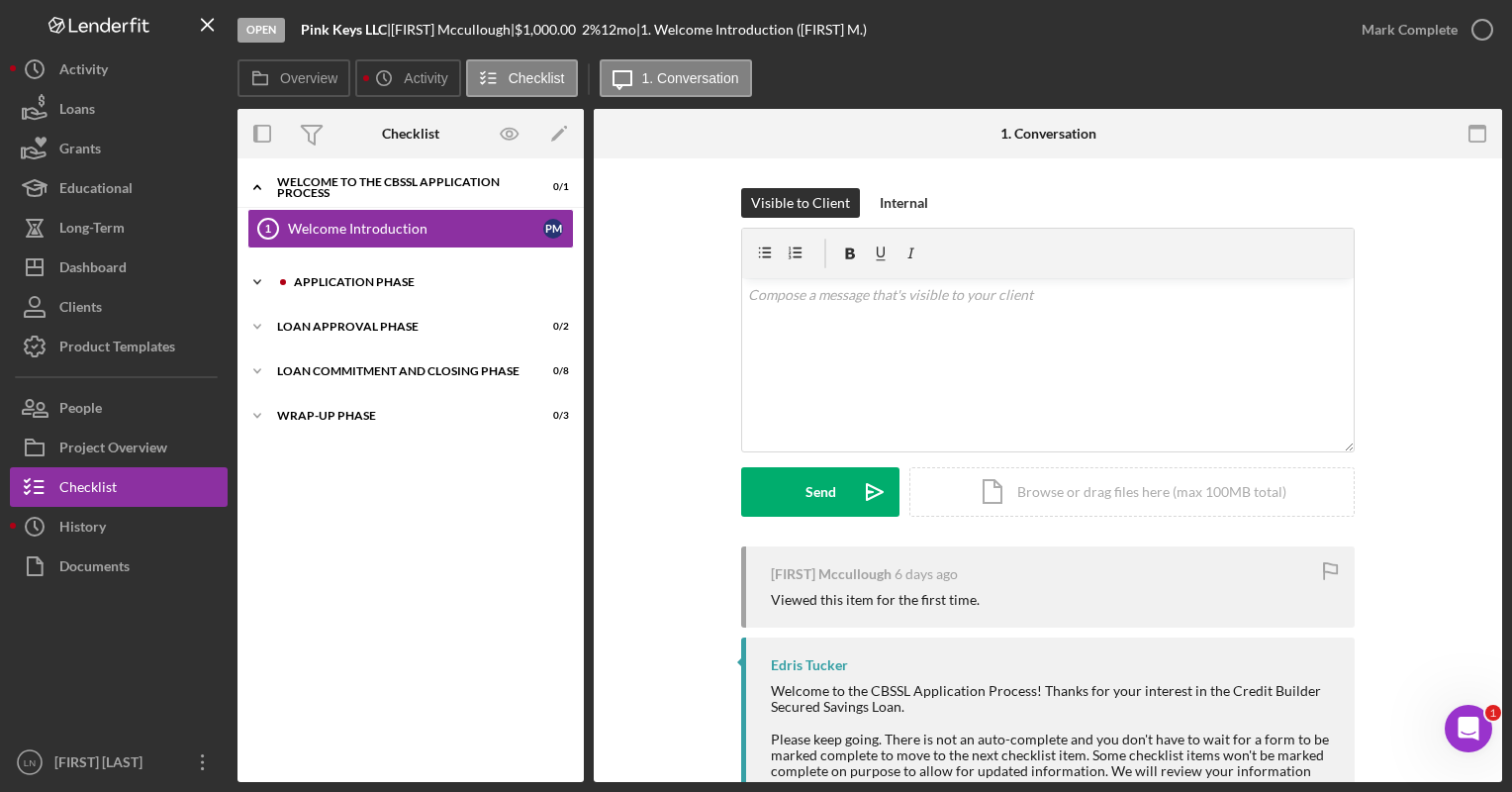 click on "Application Phase" at bounding box center [426, 282] 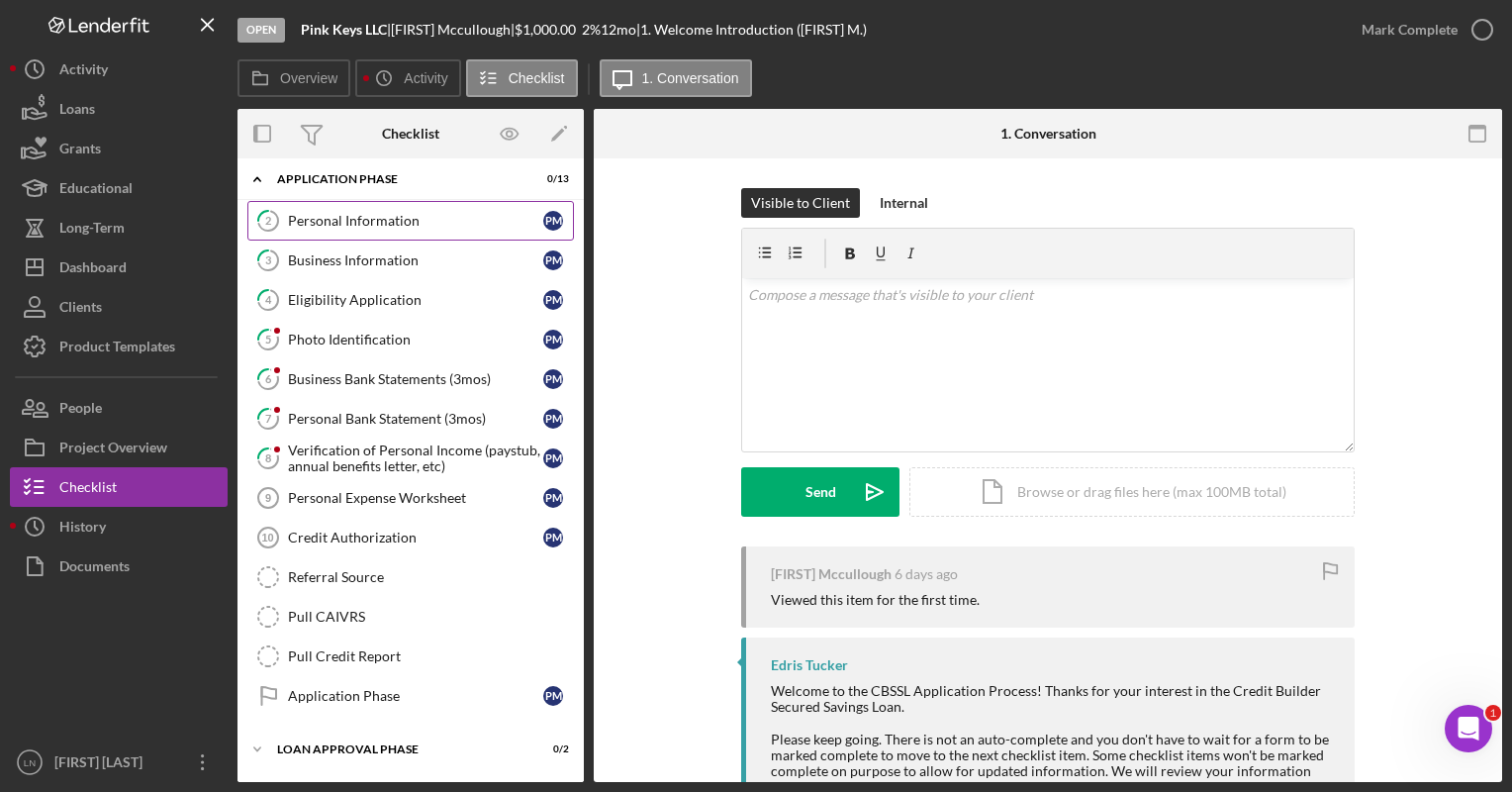 scroll, scrollTop: 103, scrollLeft: 0, axis: vertical 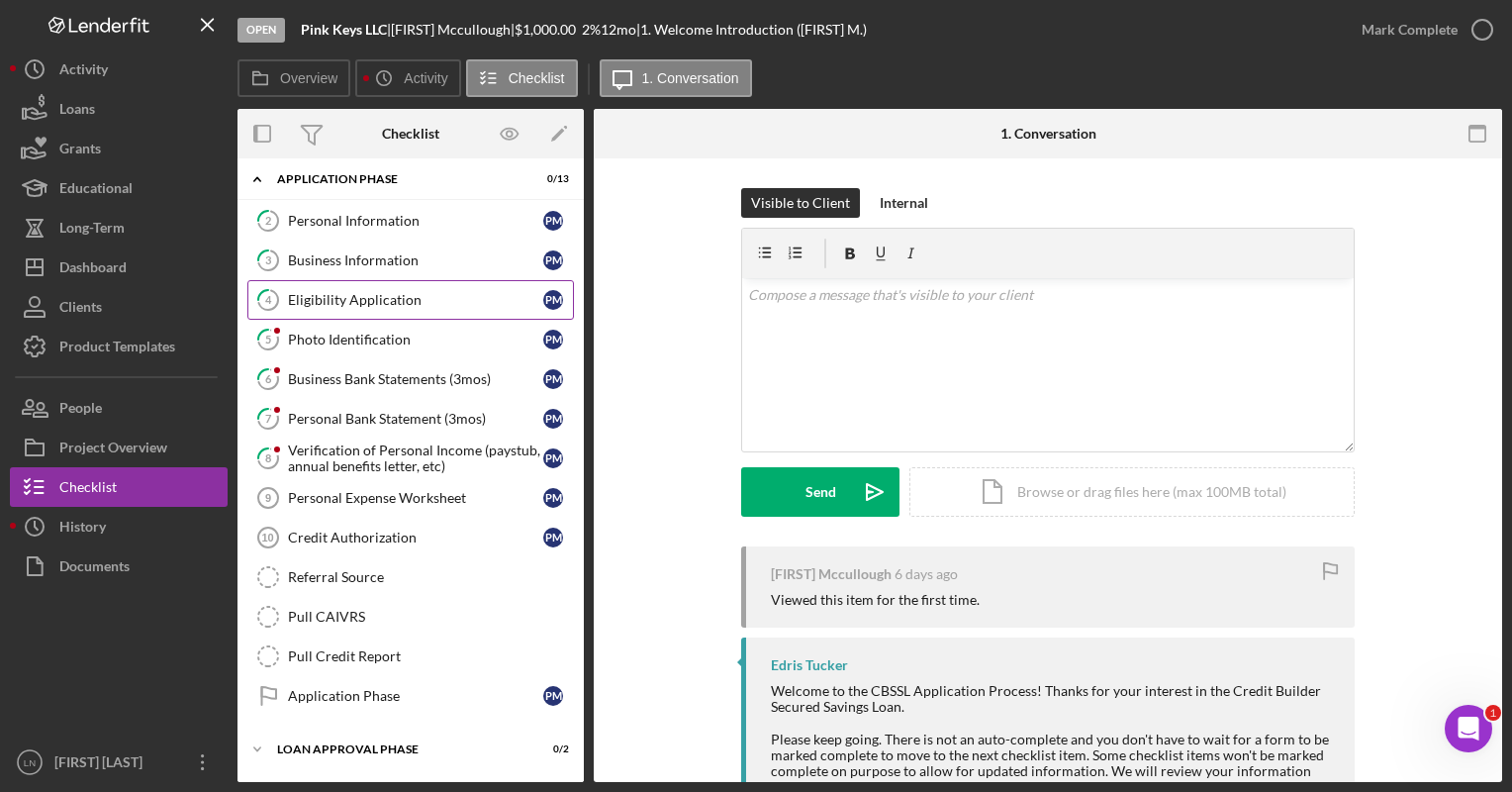 click on "Eligibility Application" at bounding box center [416, 300] 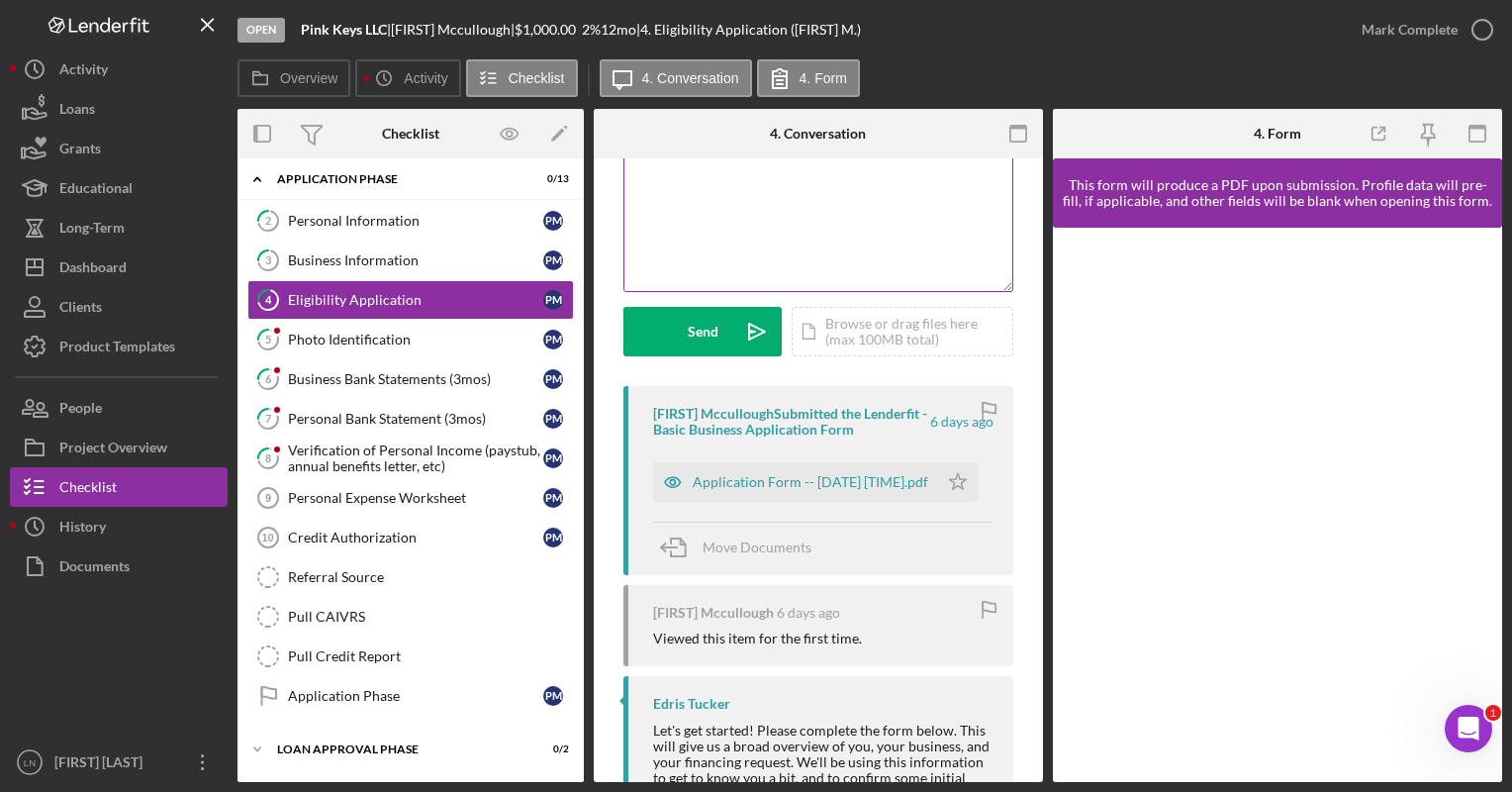scroll, scrollTop: 158, scrollLeft: 0, axis: vertical 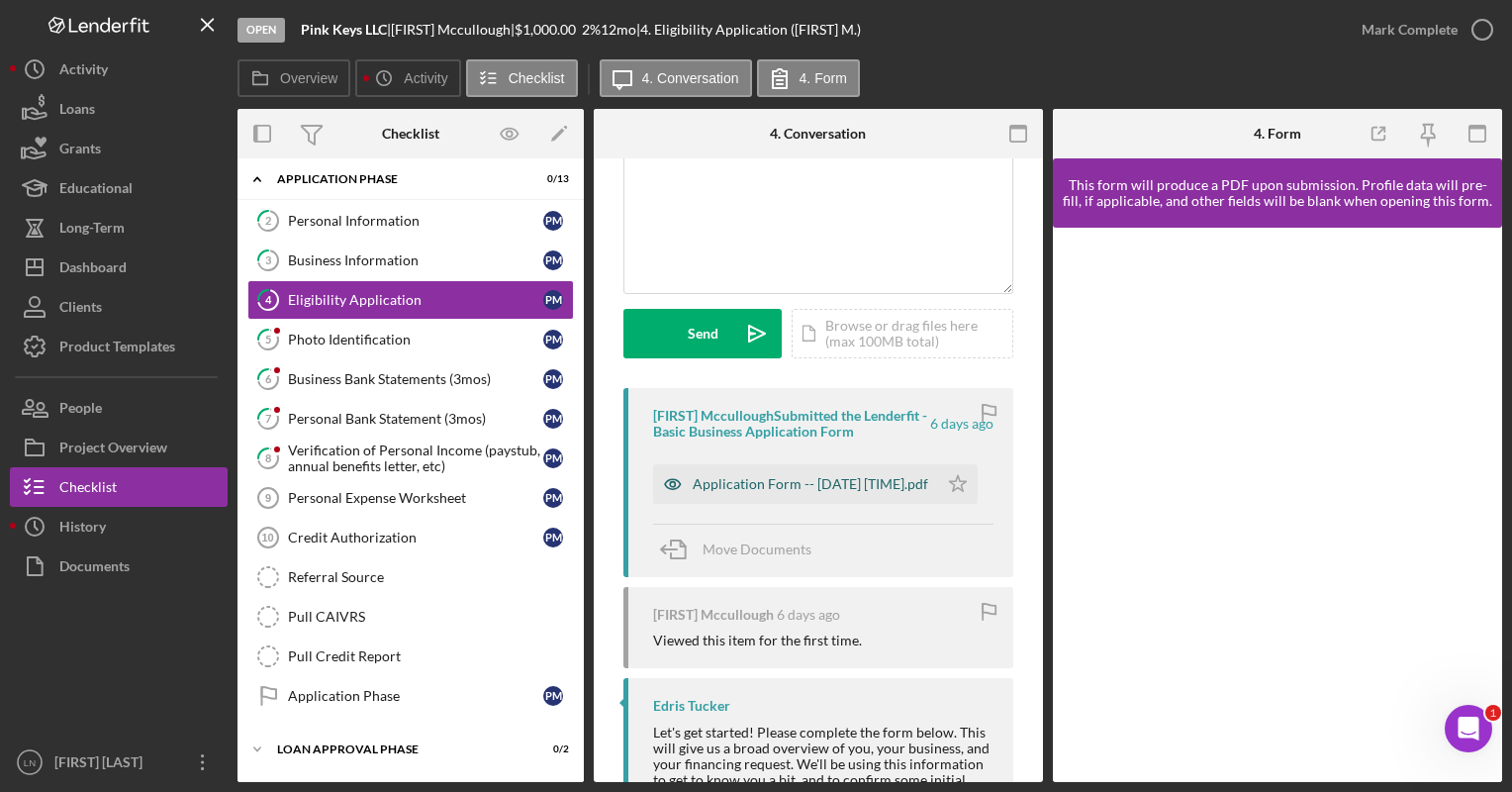 click on "Application Form -- [DATE] [TIME].pdf" at bounding box center (810, 484) 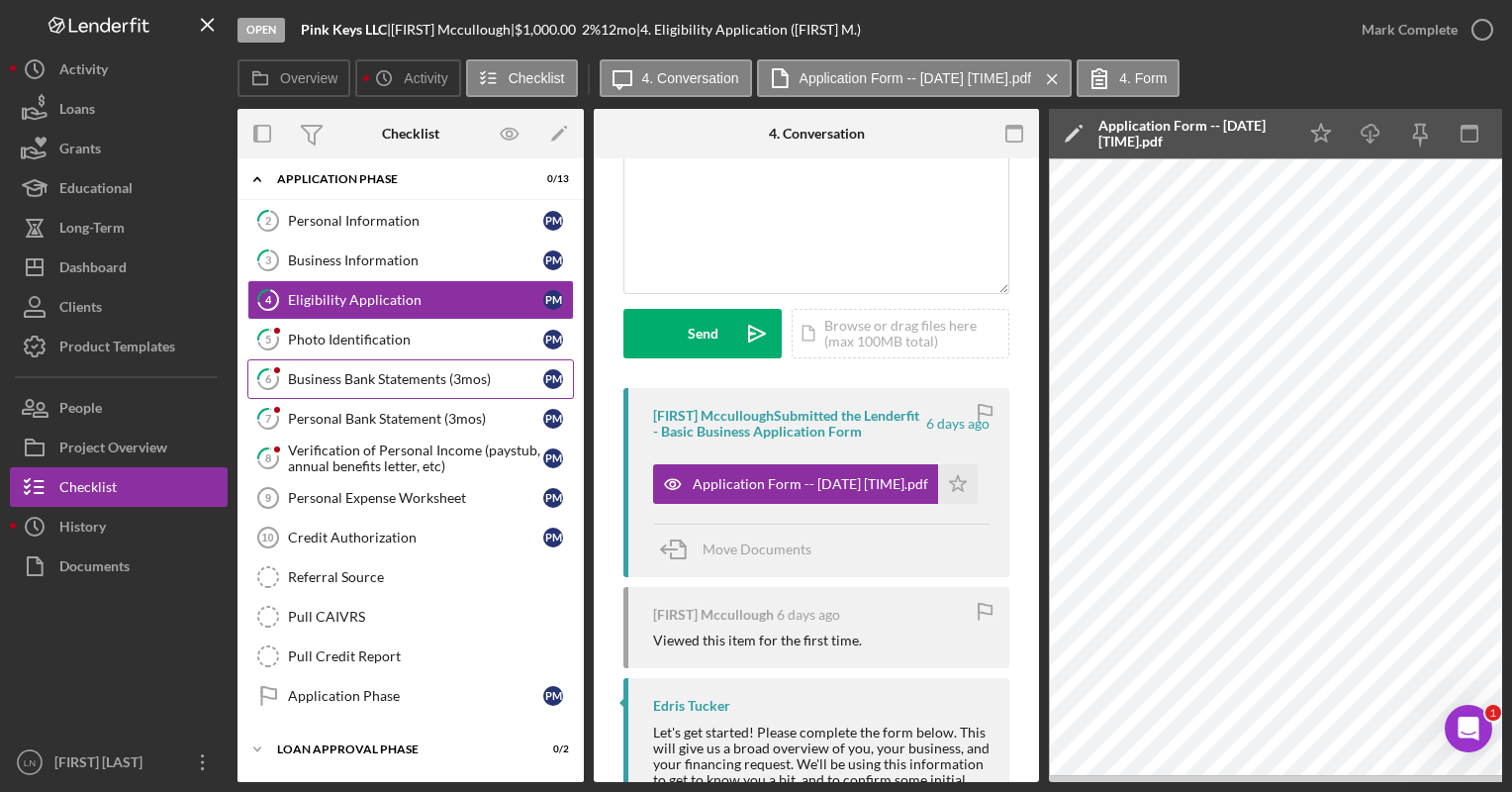 click on "6 Business Bank Statements (3mos) P M" at bounding box center (411, 379) 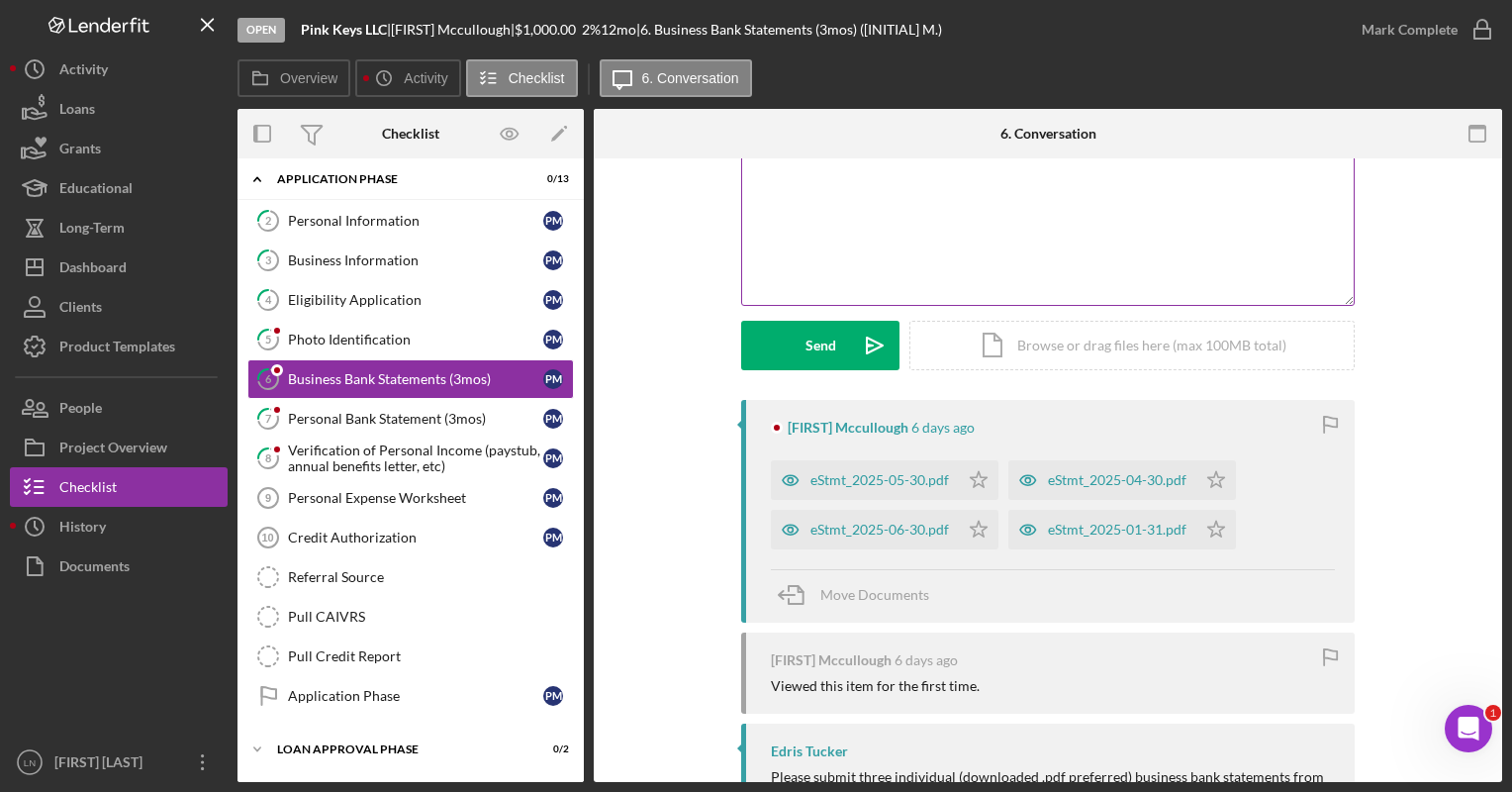 scroll, scrollTop: 148, scrollLeft: 0, axis: vertical 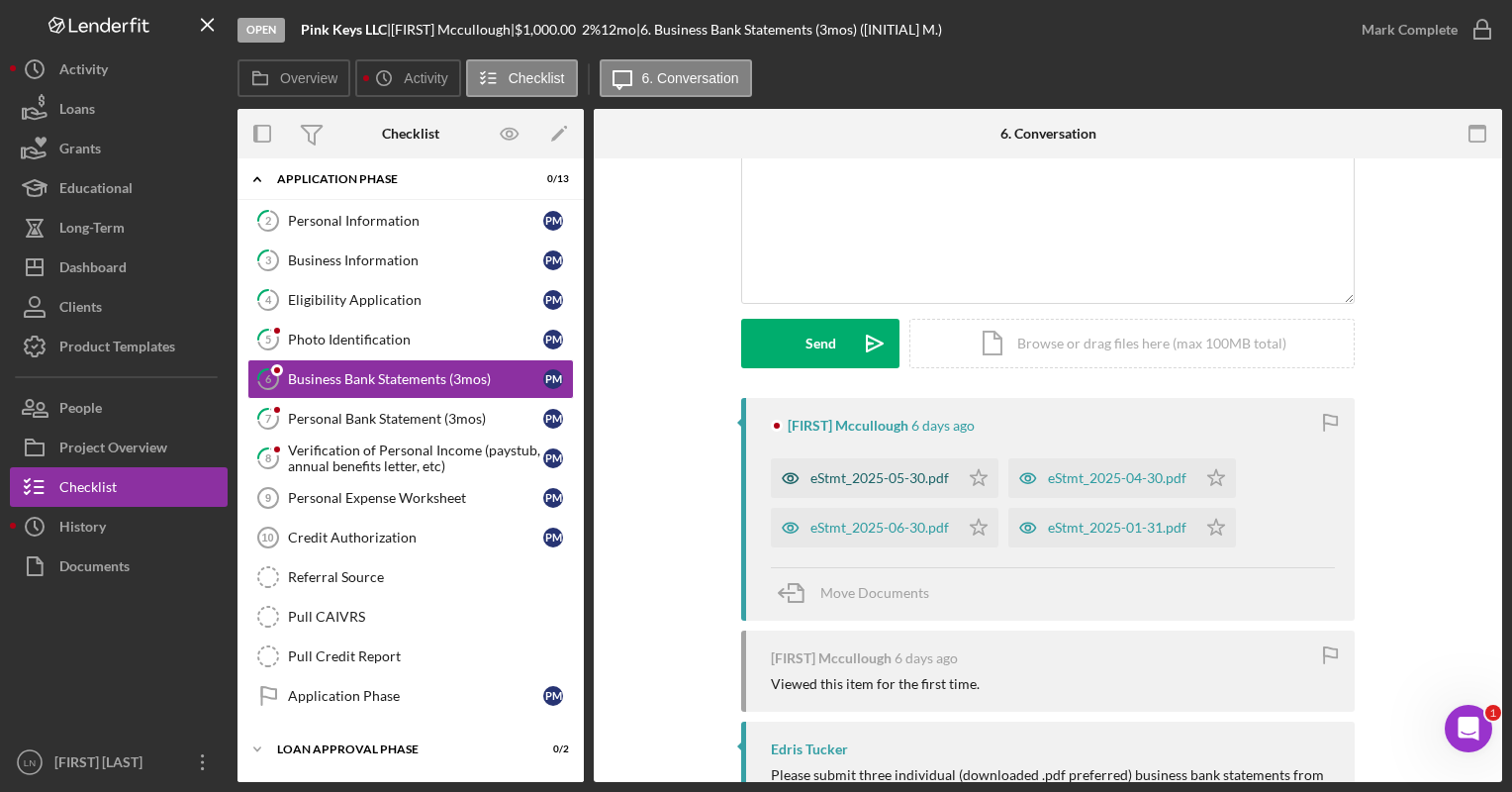 click on "eStmt_2025-05-30.pdf" at bounding box center [880, 478] 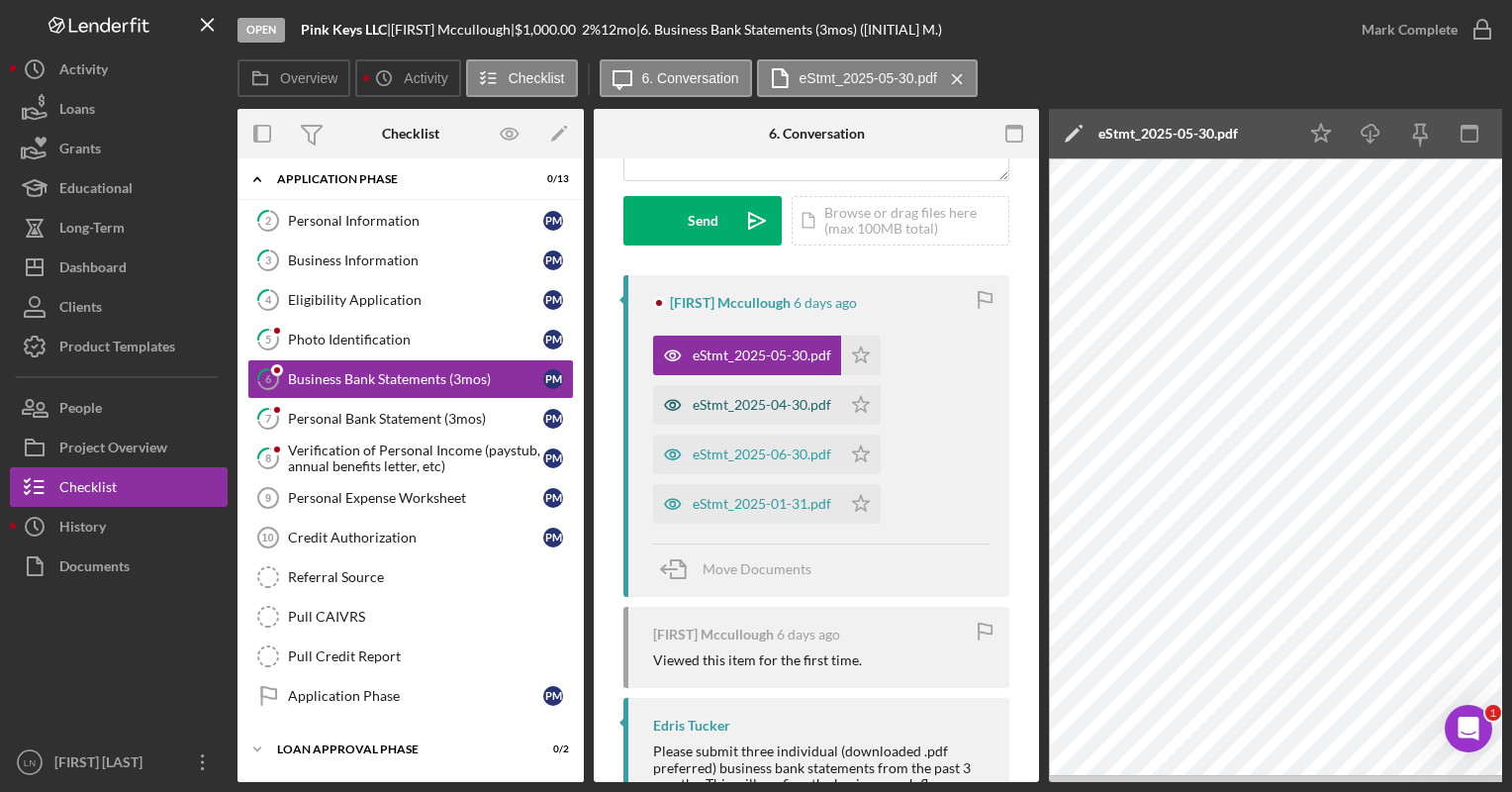 scroll, scrollTop: 272, scrollLeft: 0, axis: vertical 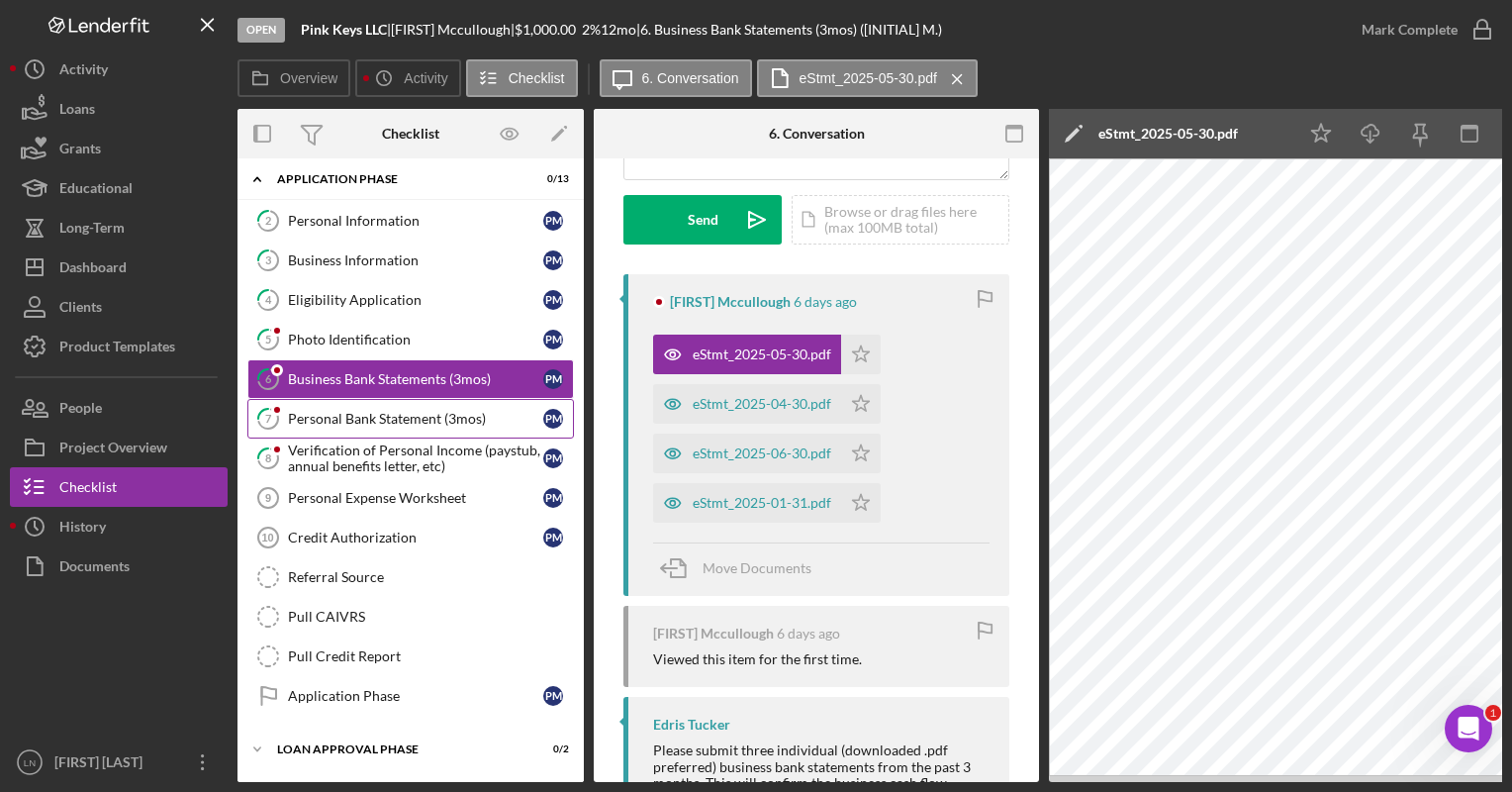 click on "7 Personal Bank Statement (3mos) P M" at bounding box center (411, 419) 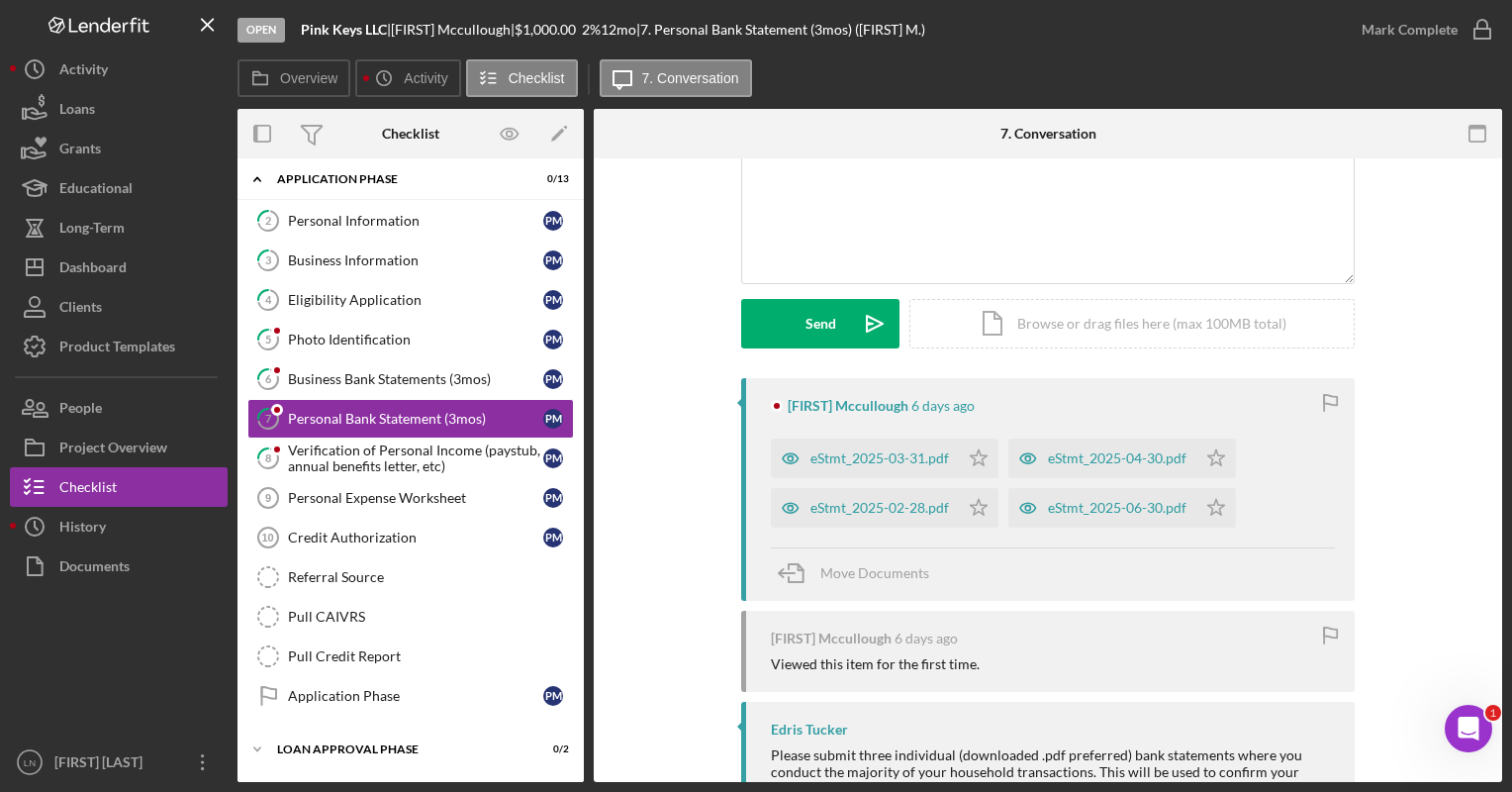 scroll, scrollTop: 174, scrollLeft: 0, axis: vertical 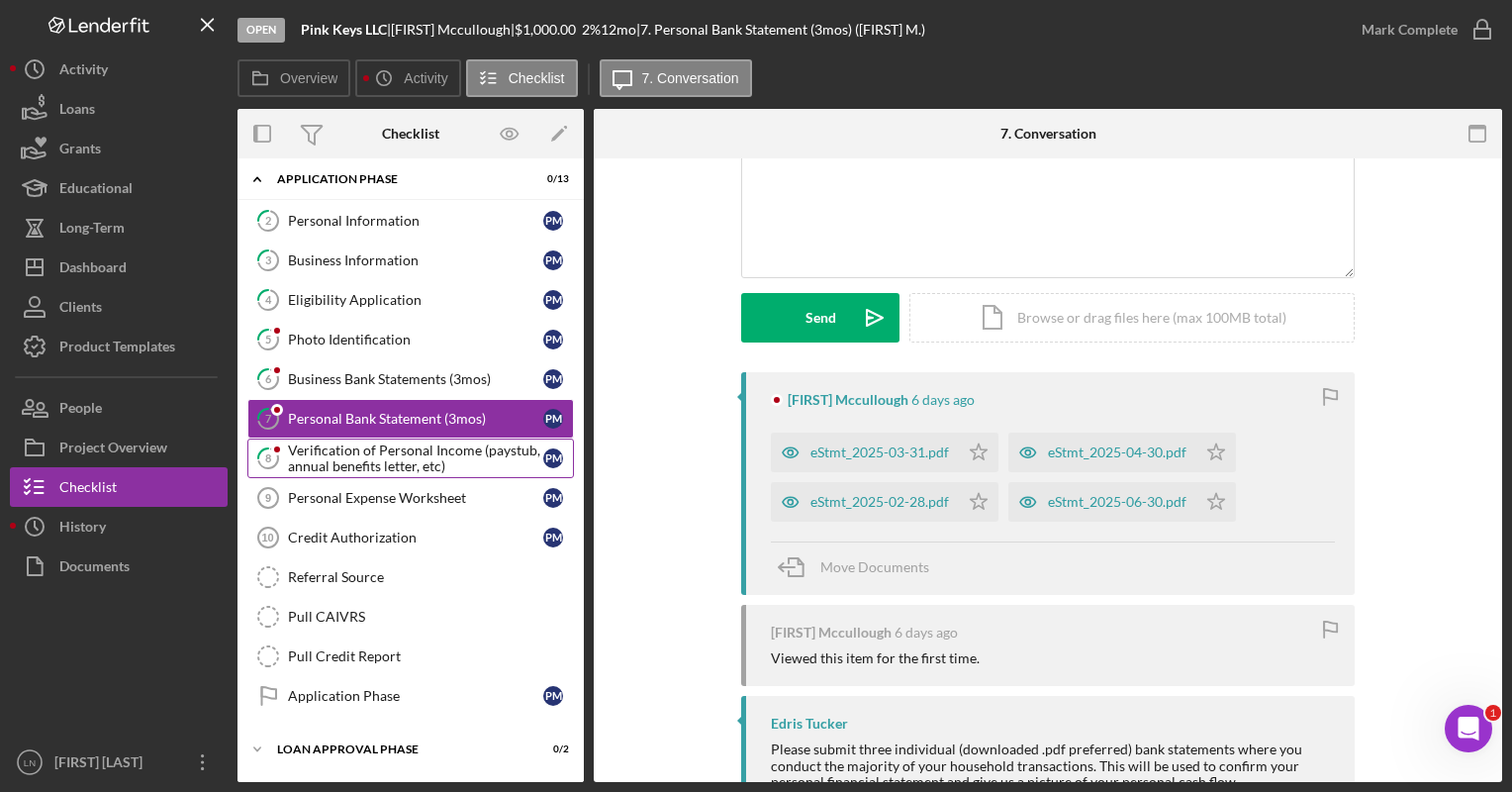 click on "Verification of Personal Income (paystub, annual benefits letter, etc)" at bounding box center [416, 458] 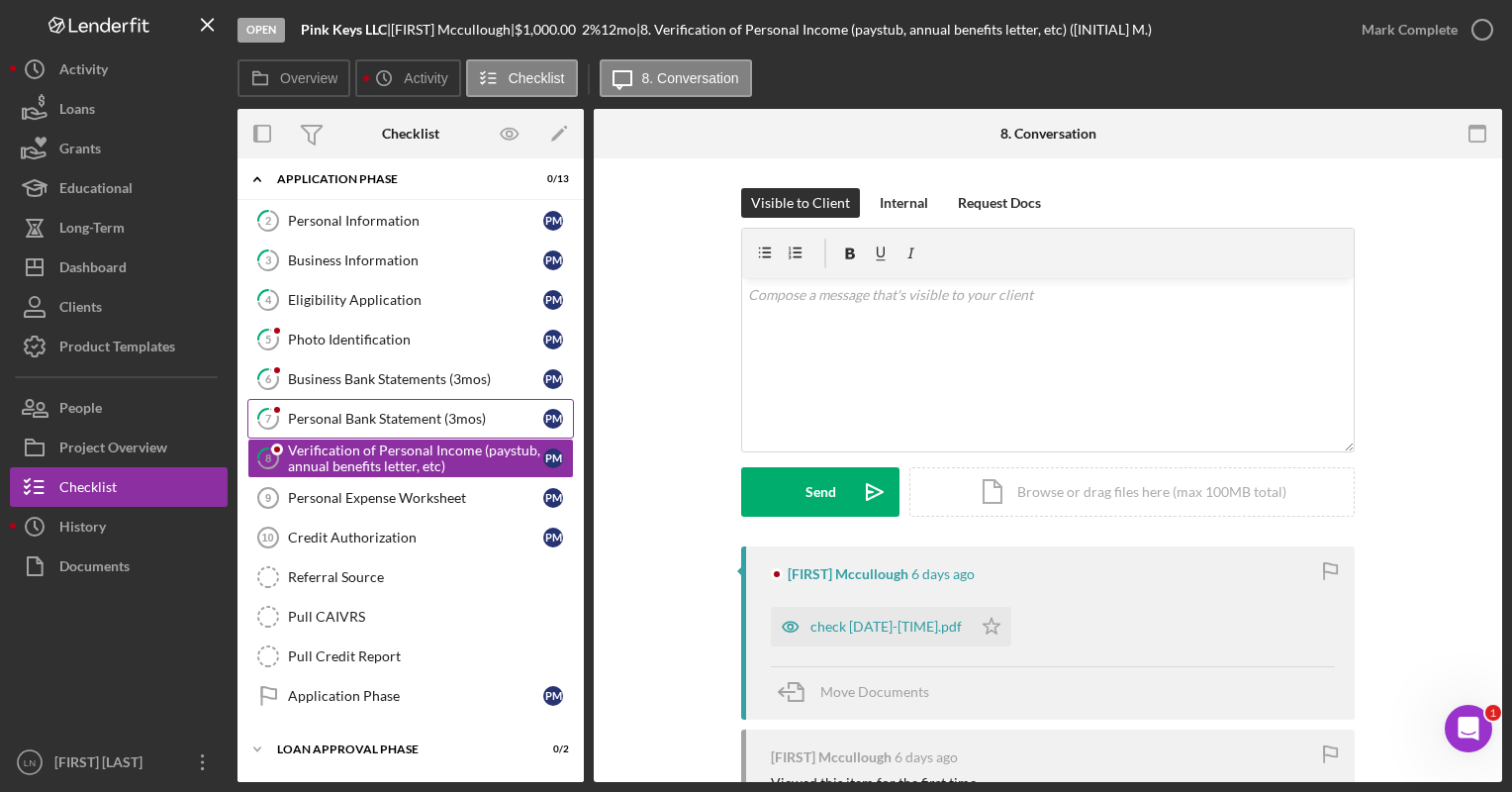 scroll, scrollTop: 183, scrollLeft: 0, axis: vertical 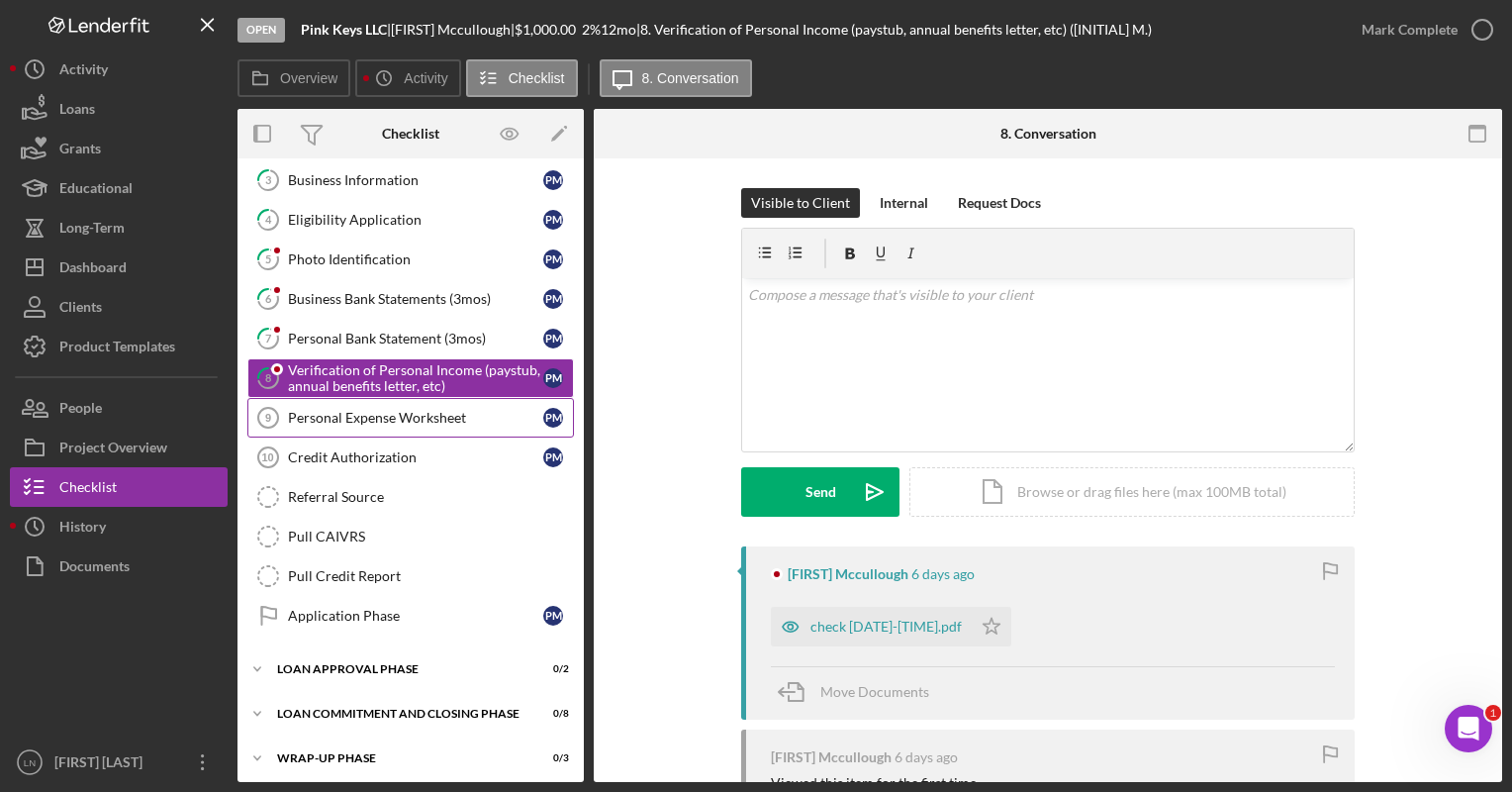 click on "Personal Expense Worksheet" at bounding box center (416, 418) 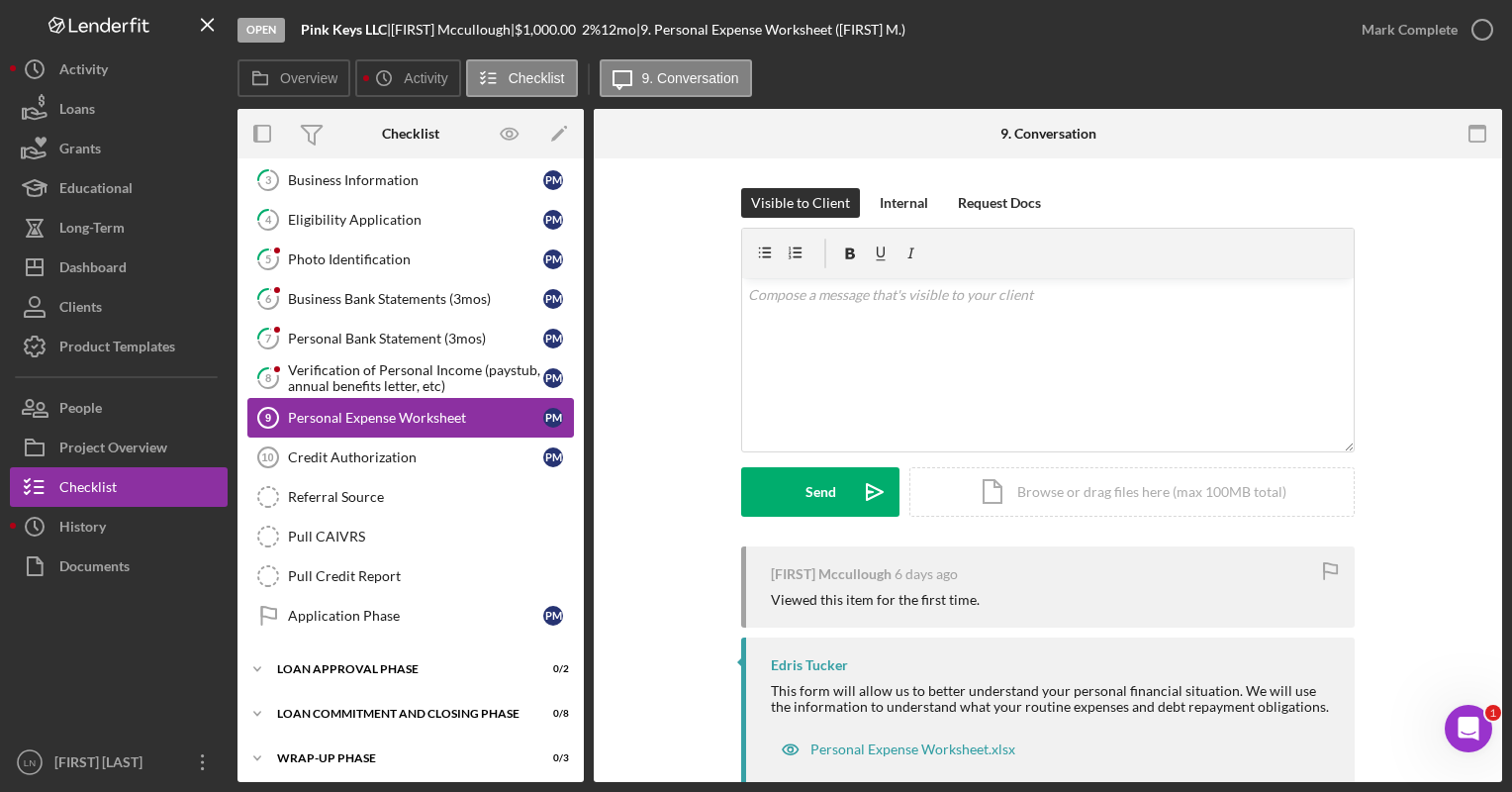 scroll, scrollTop: 183, scrollLeft: 0, axis: vertical 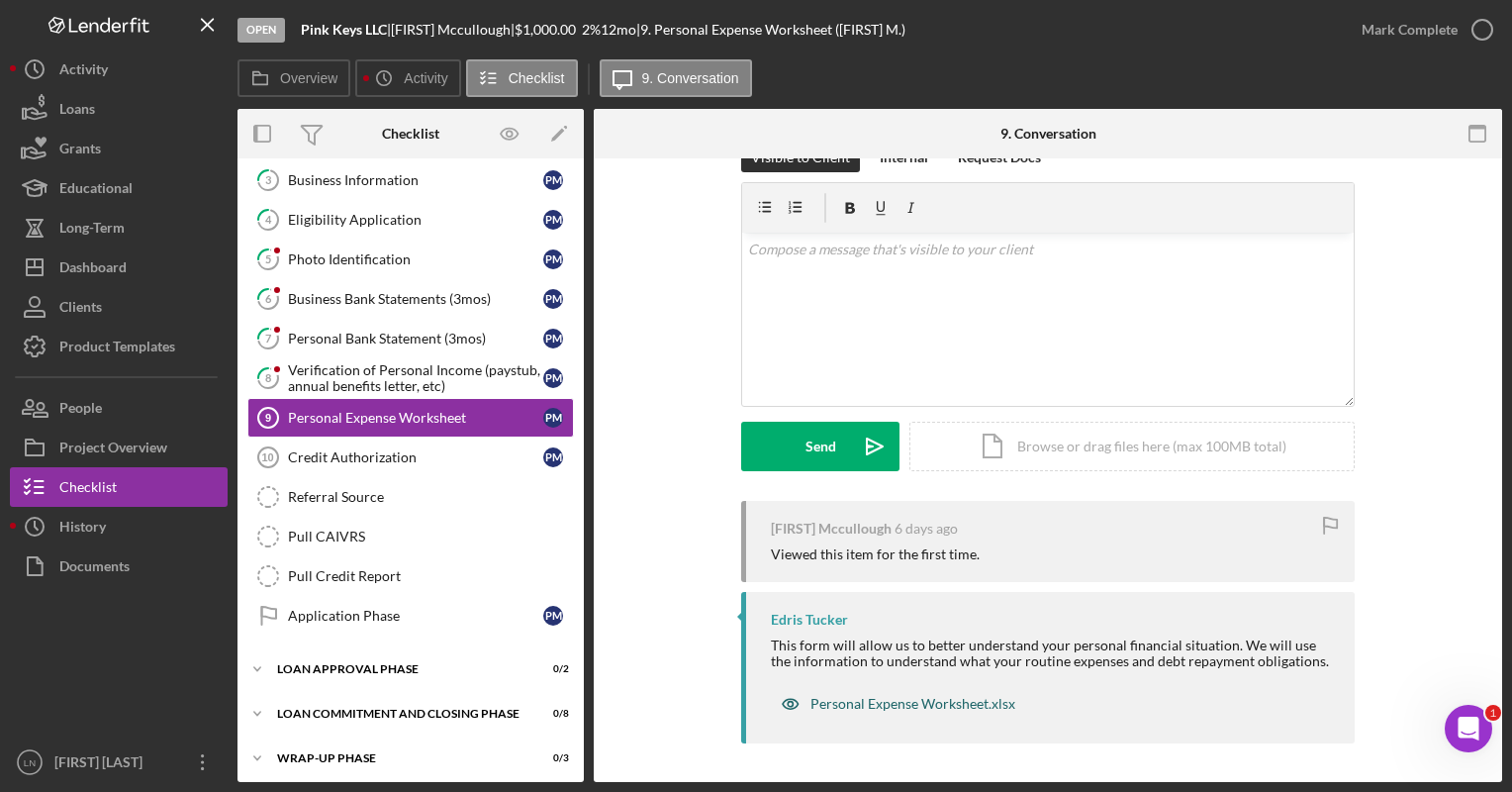click on "Personal Expense Worksheet.xlsx" at bounding box center [898, 704] 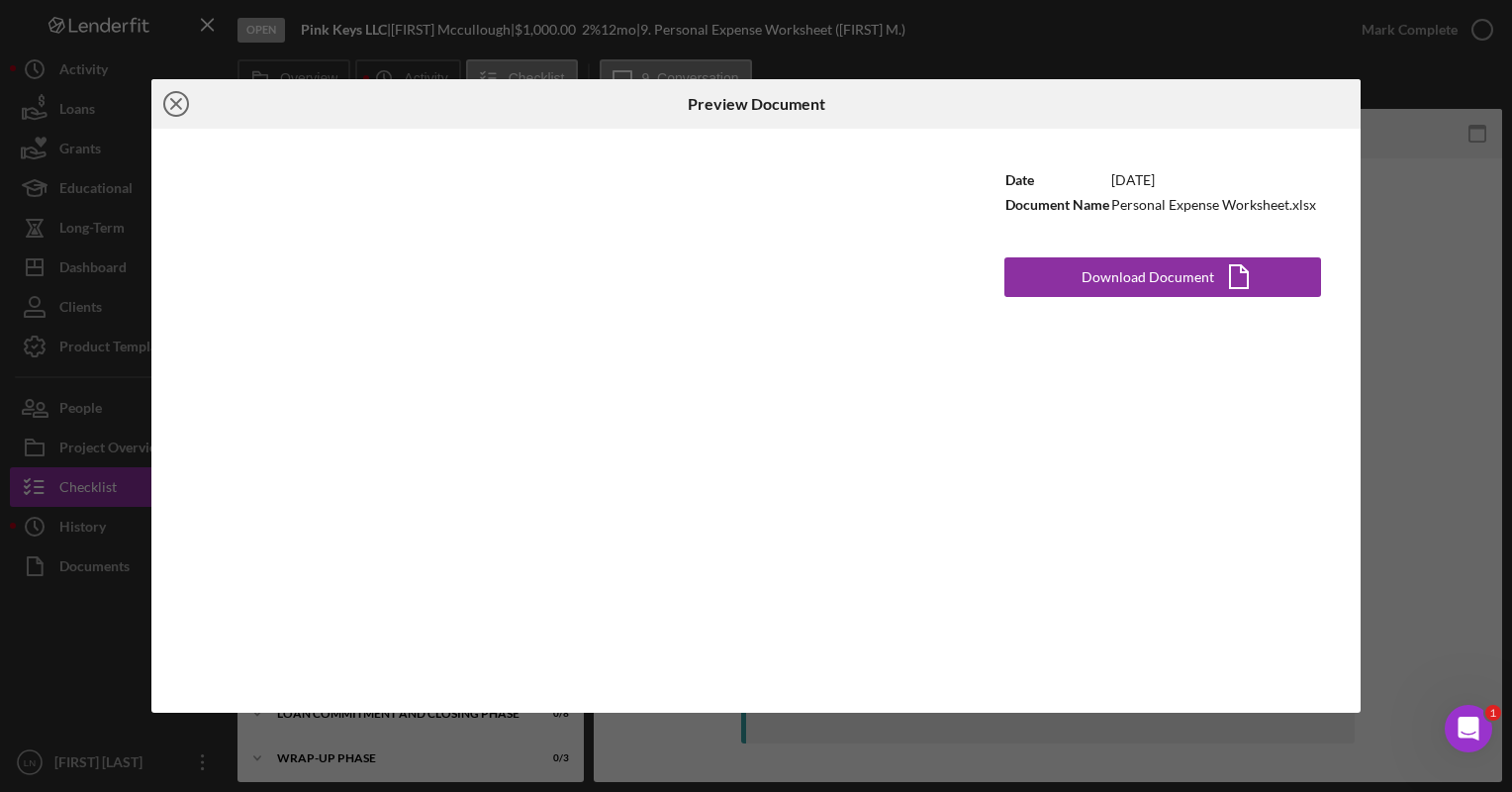 click 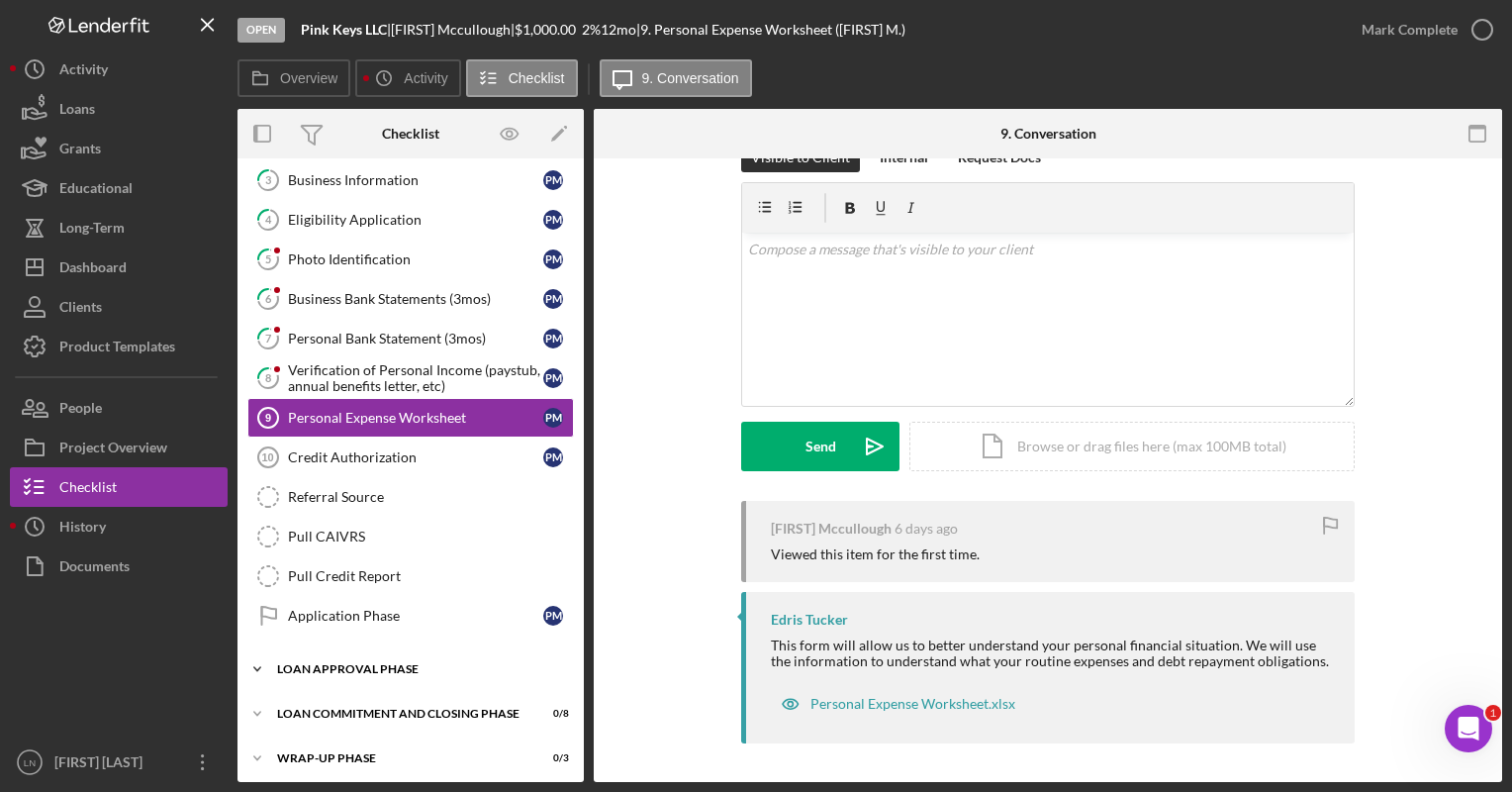 scroll, scrollTop: 0, scrollLeft: 0, axis: both 